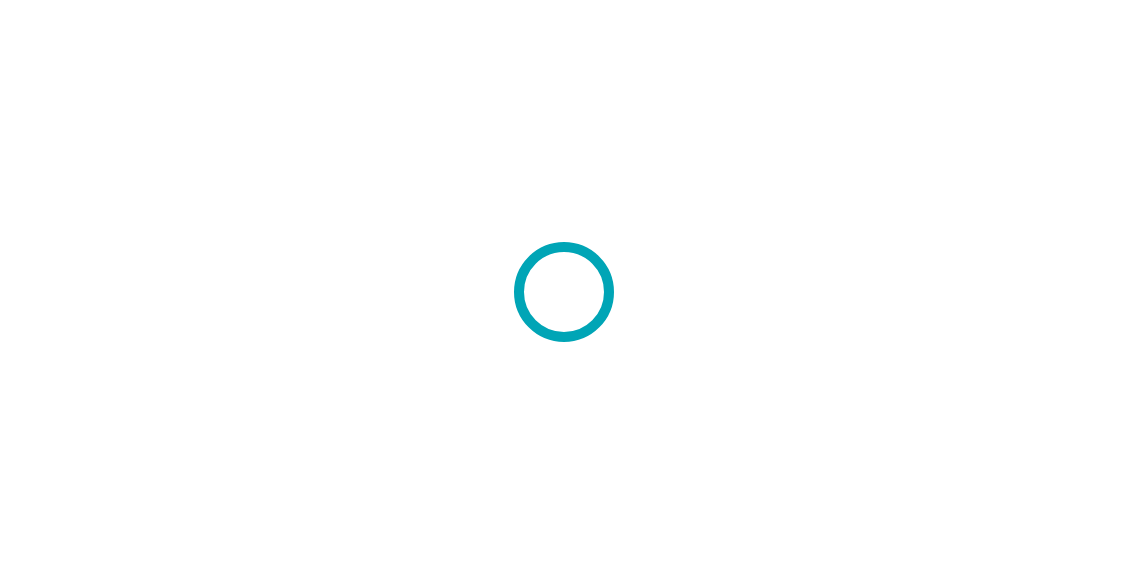 scroll, scrollTop: 0, scrollLeft: 0, axis: both 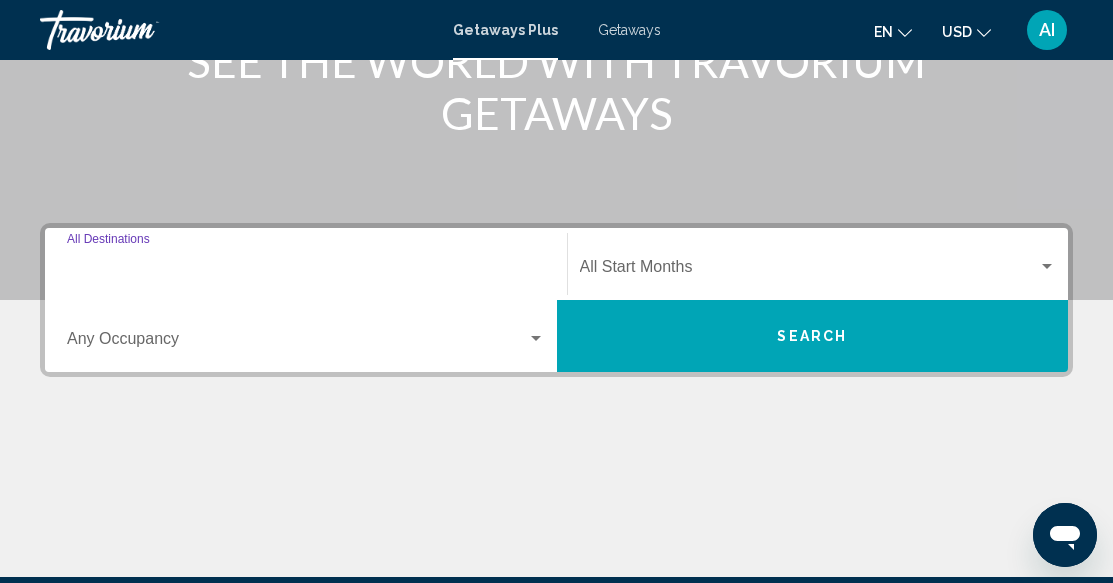 click on "Destination All Destinations" at bounding box center (306, 271) 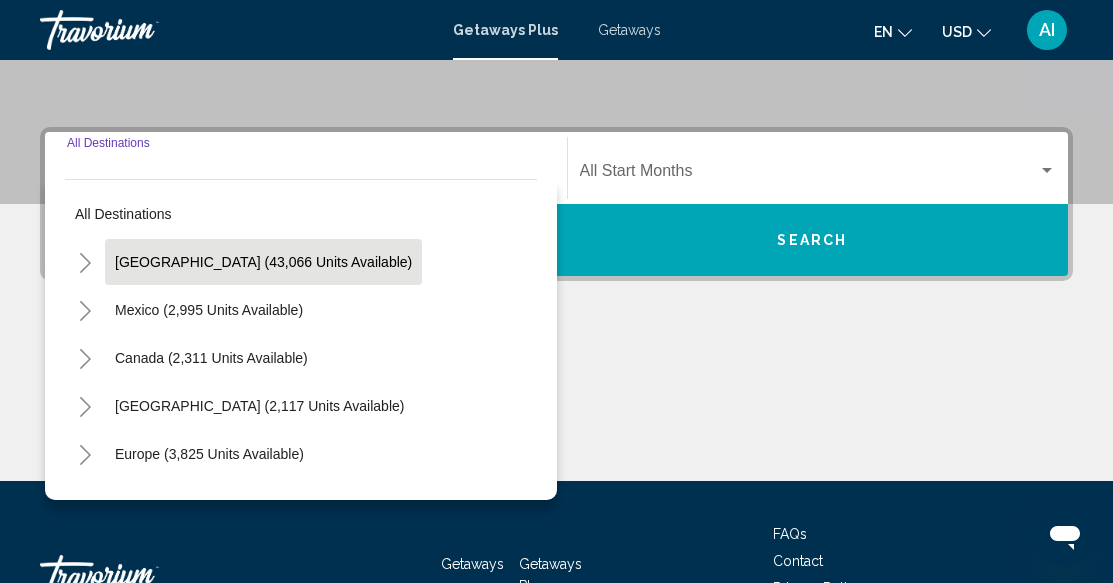 scroll, scrollTop: 458, scrollLeft: 0, axis: vertical 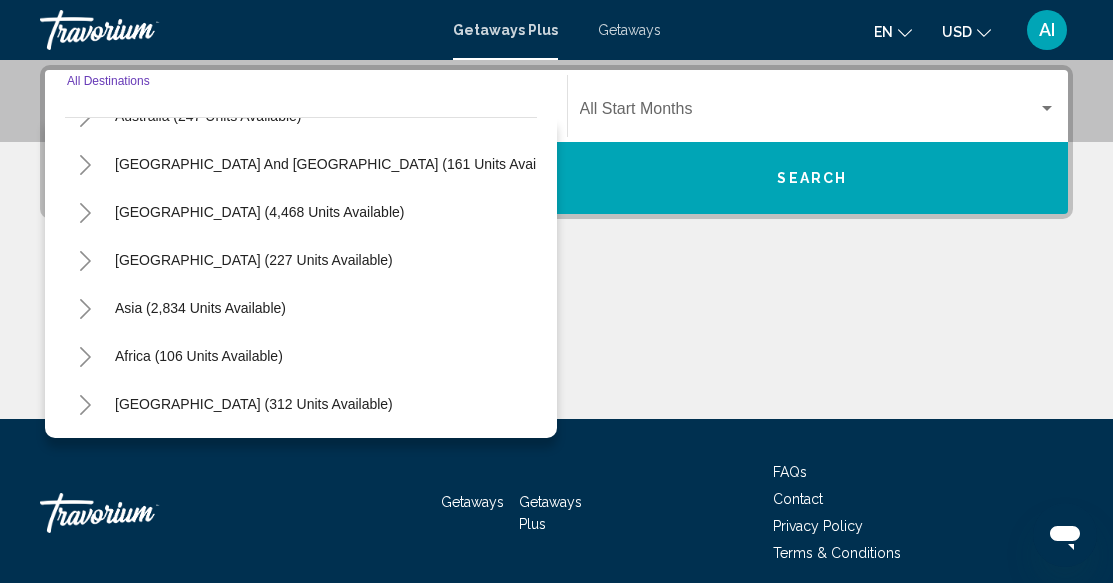 click on "Asia (2,834 units available)" at bounding box center [199, 356] 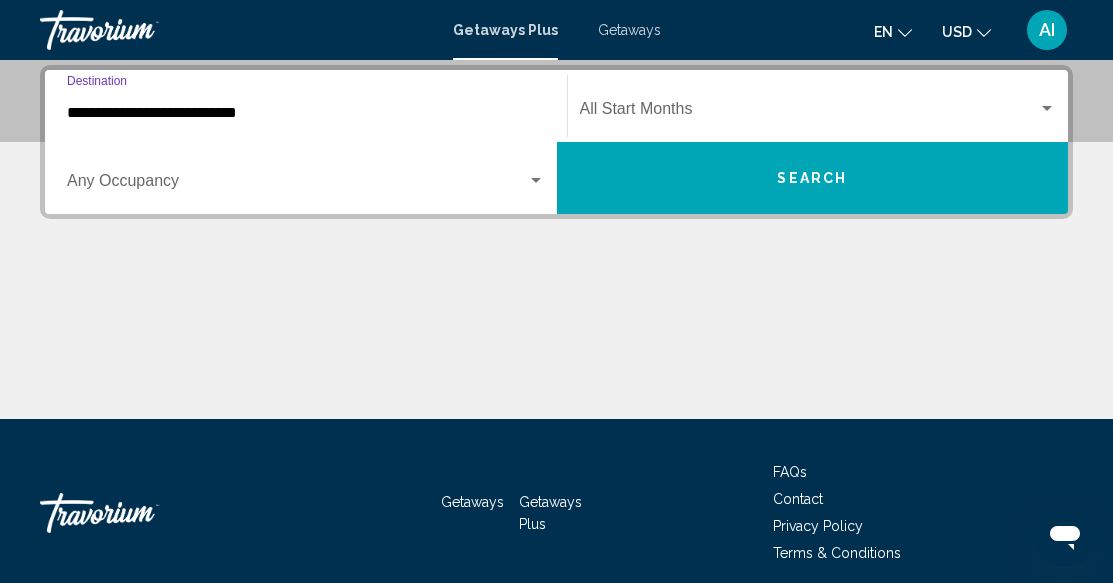 click on "**********" at bounding box center (306, 113) 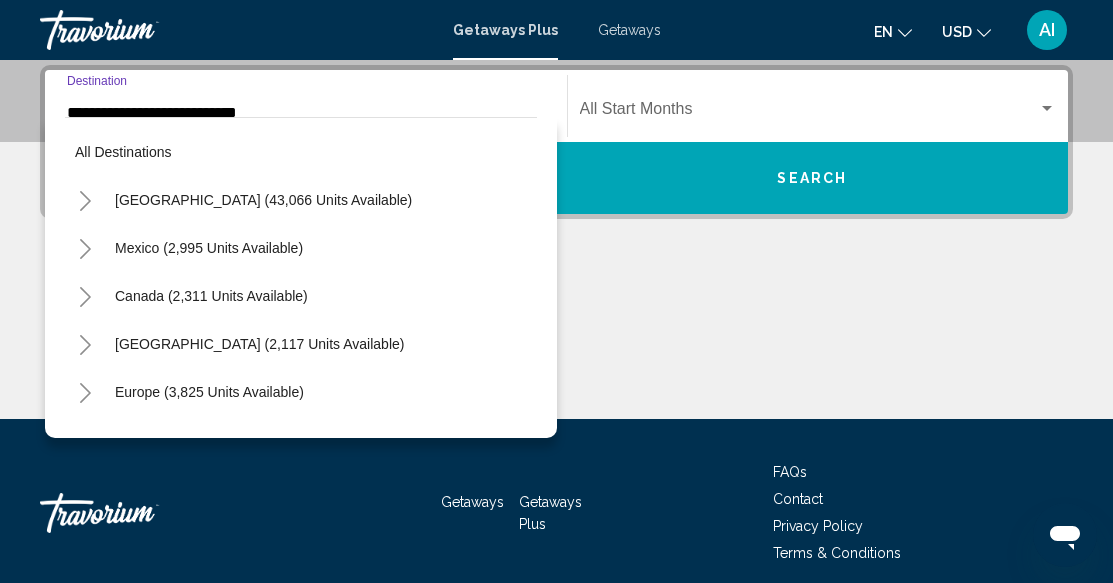 scroll, scrollTop: 439, scrollLeft: 0, axis: vertical 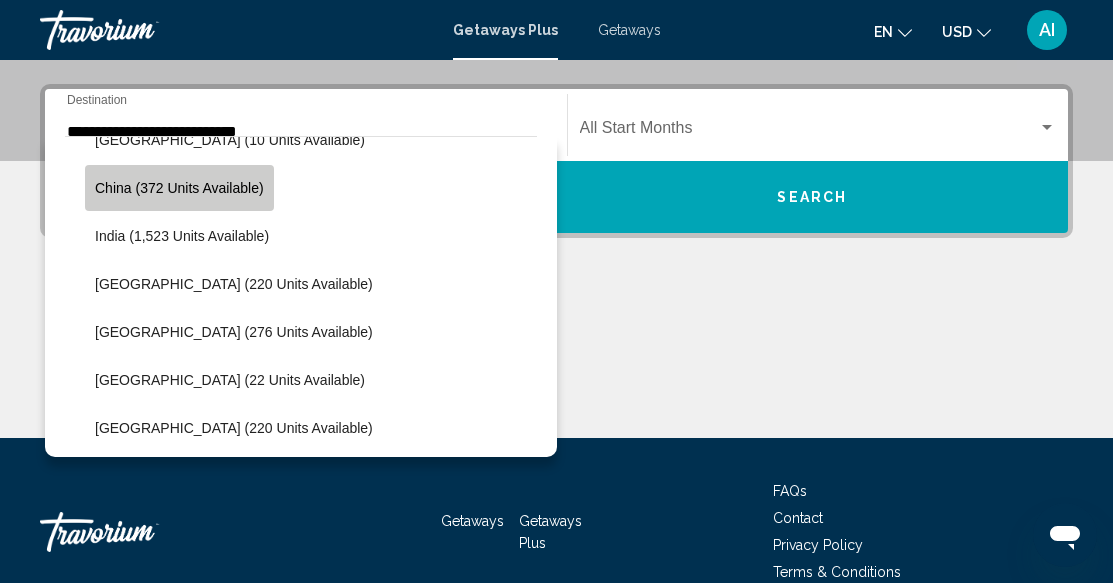 click on "China (372 units available)" 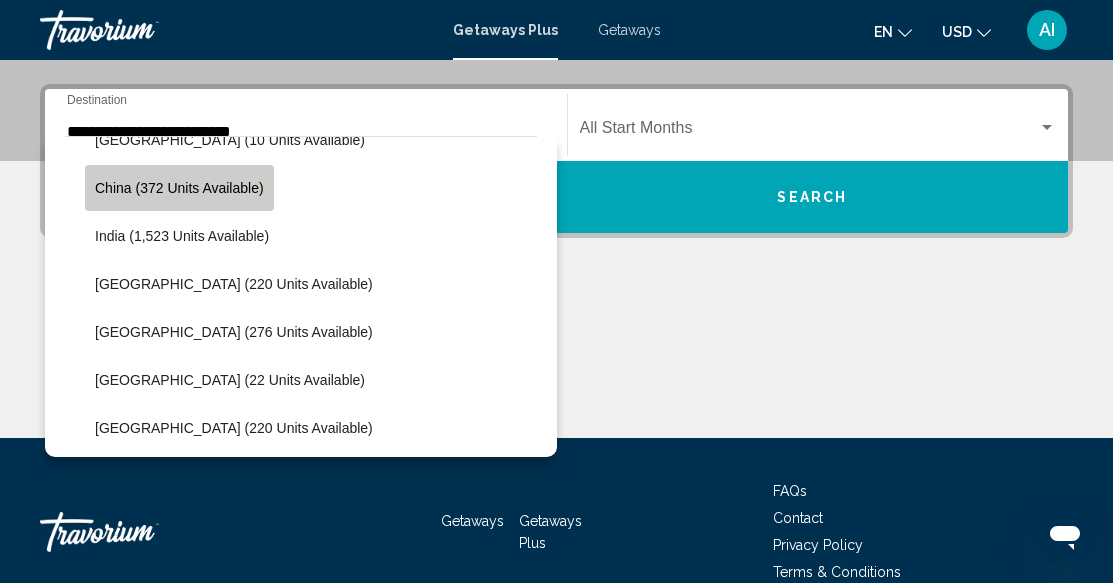 scroll, scrollTop: 458, scrollLeft: 0, axis: vertical 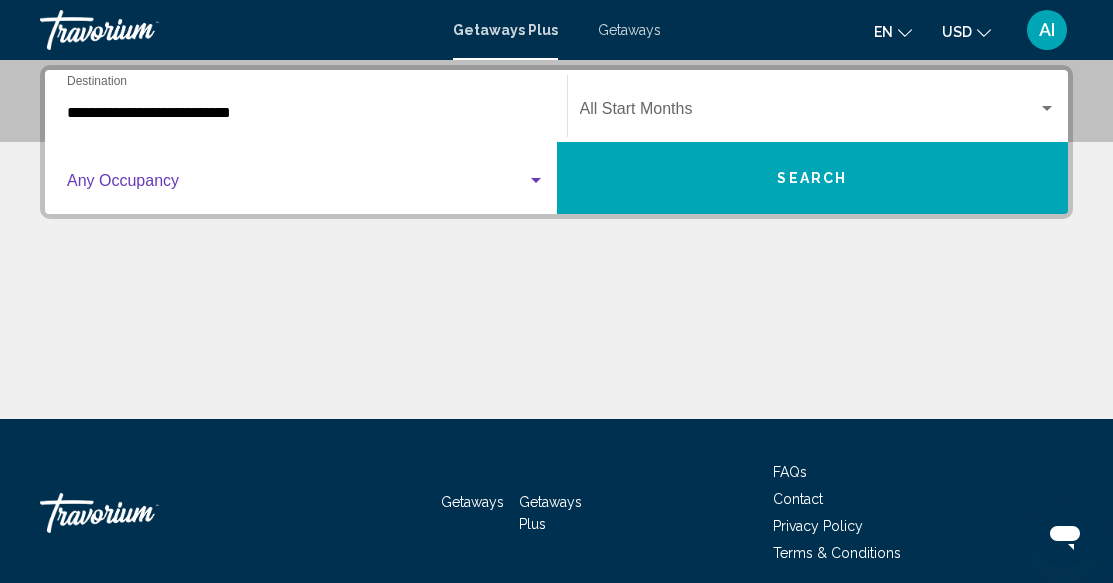 click at bounding box center [297, 185] 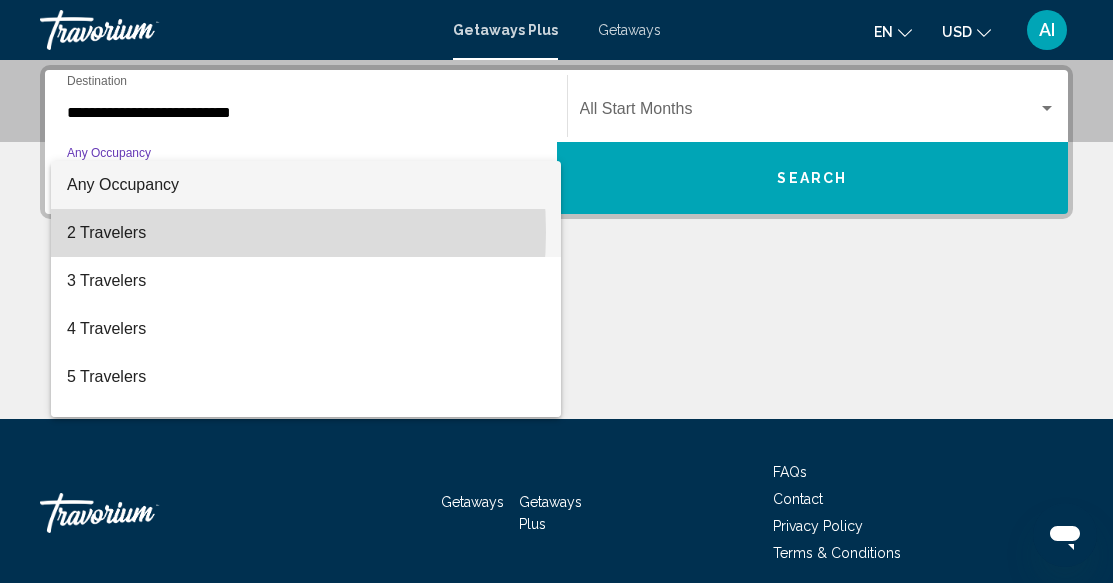 click on "2 Travelers" at bounding box center [306, 233] 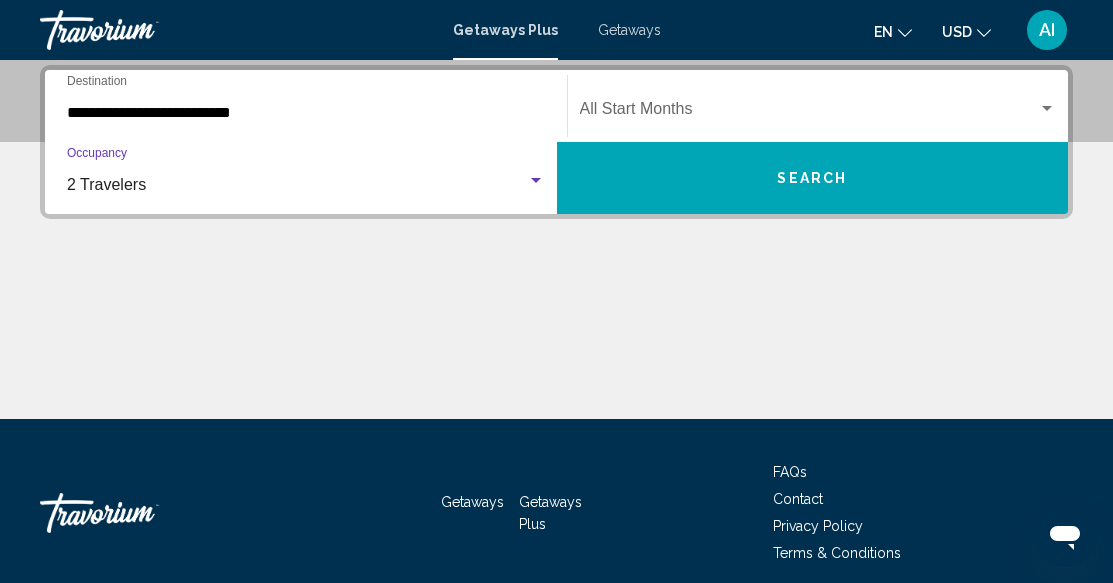 click at bounding box center (1047, 109) 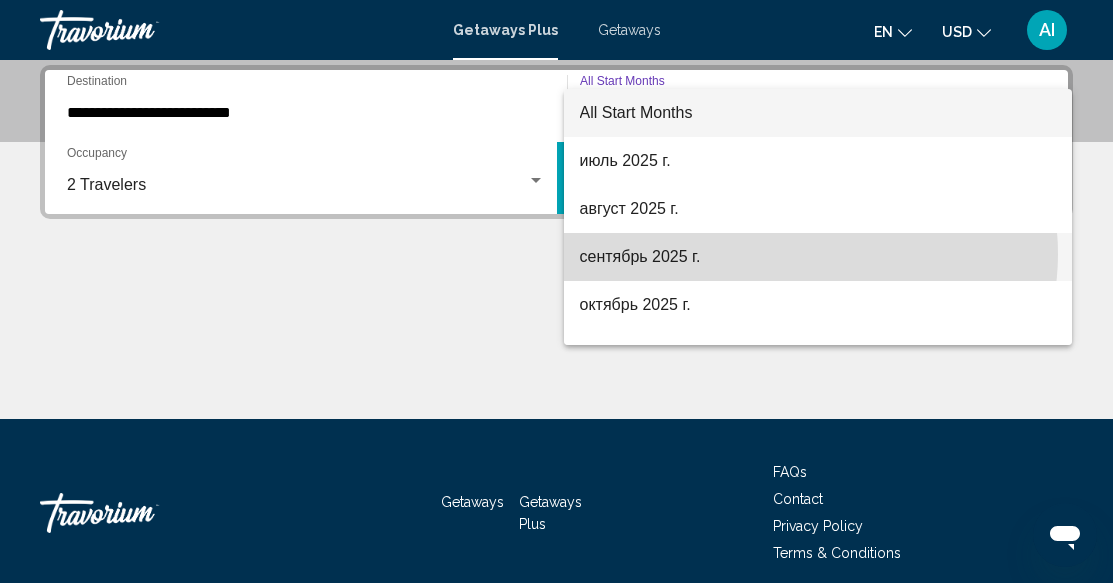 click on "сентябрь 2025 г." at bounding box center (818, 257) 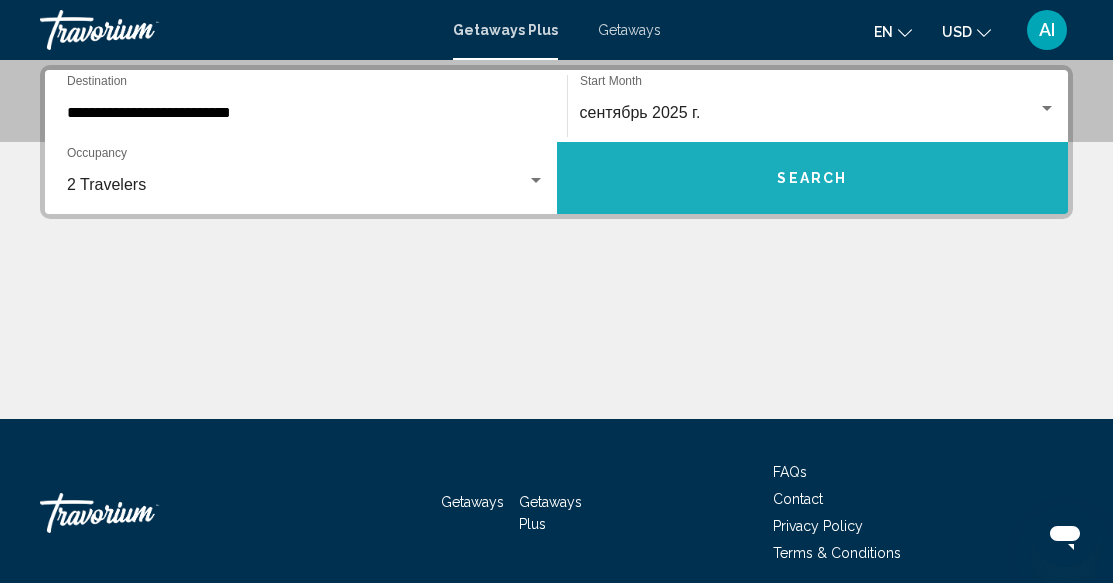 click on "Search" at bounding box center [812, 179] 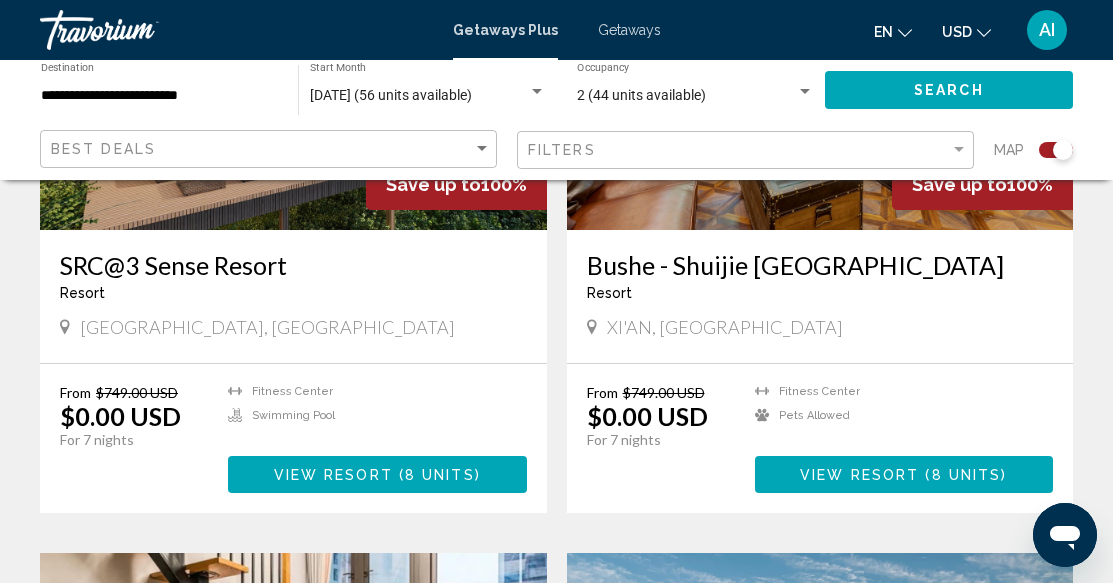 scroll, scrollTop: 1000, scrollLeft: 0, axis: vertical 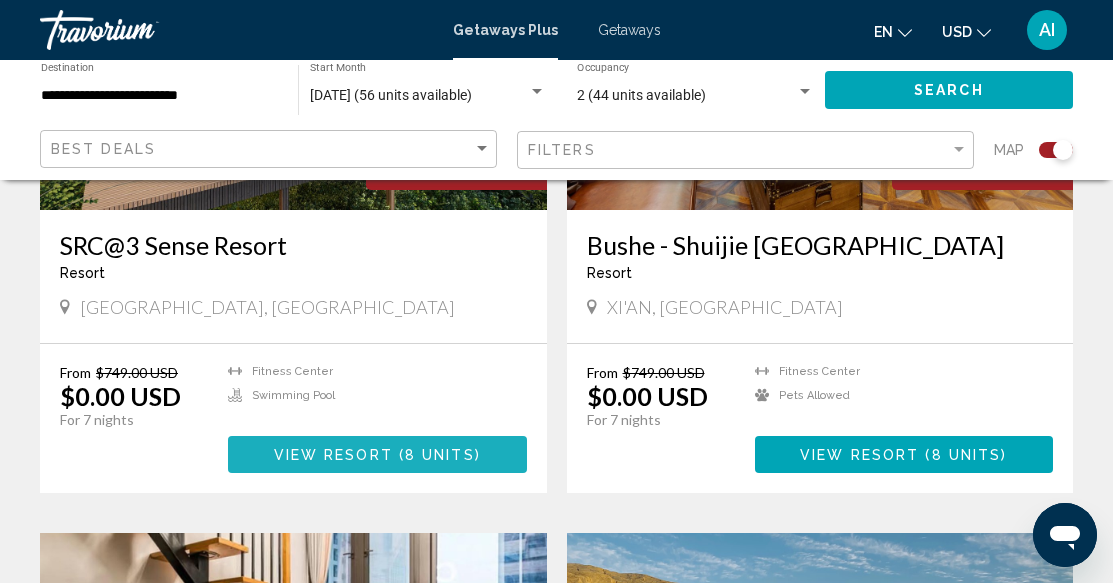click on "View Resort" at bounding box center [333, 455] 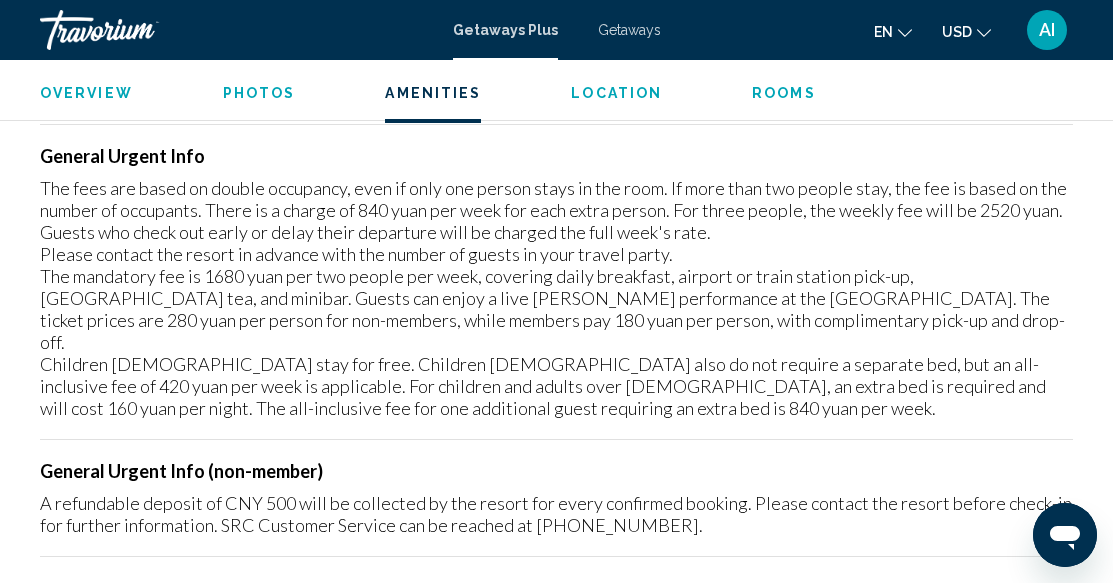 scroll, scrollTop: 2443, scrollLeft: 0, axis: vertical 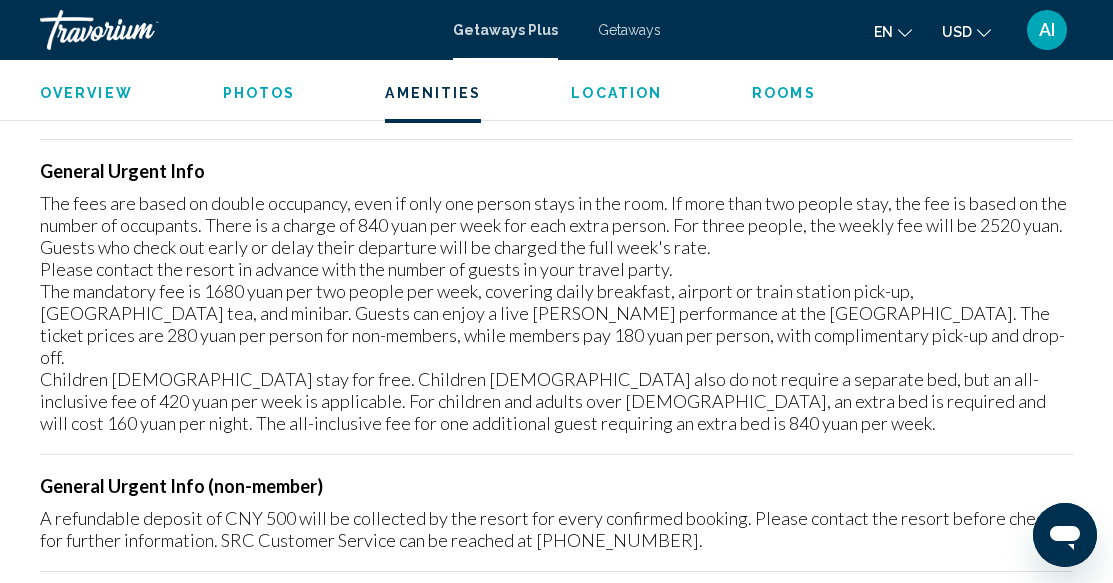 click on "Getaways Plus" at bounding box center [505, 30] 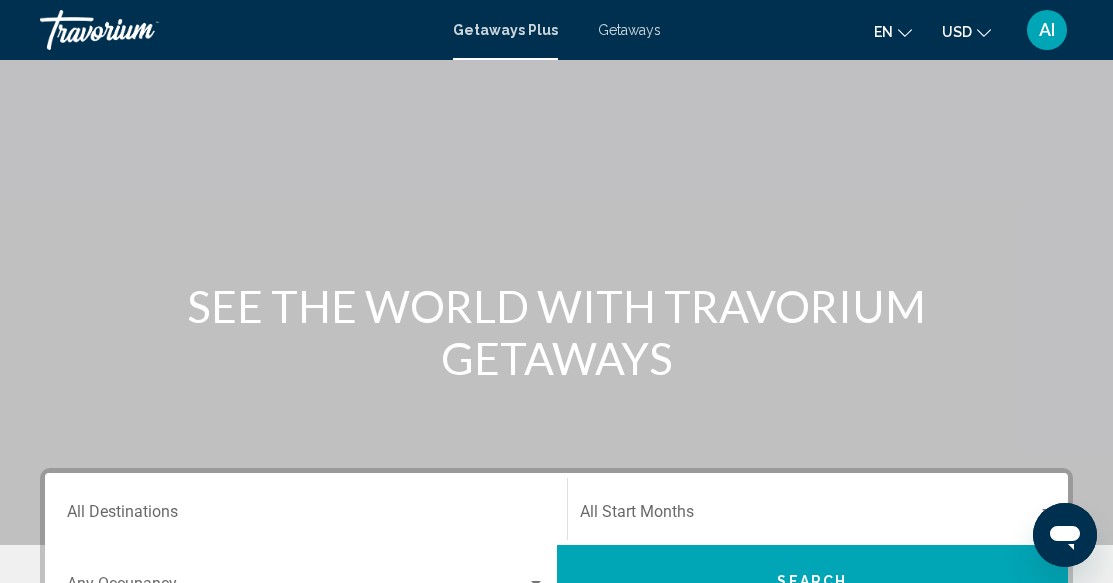 scroll, scrollTop: 0, scrollLeft: 0, axis: both 